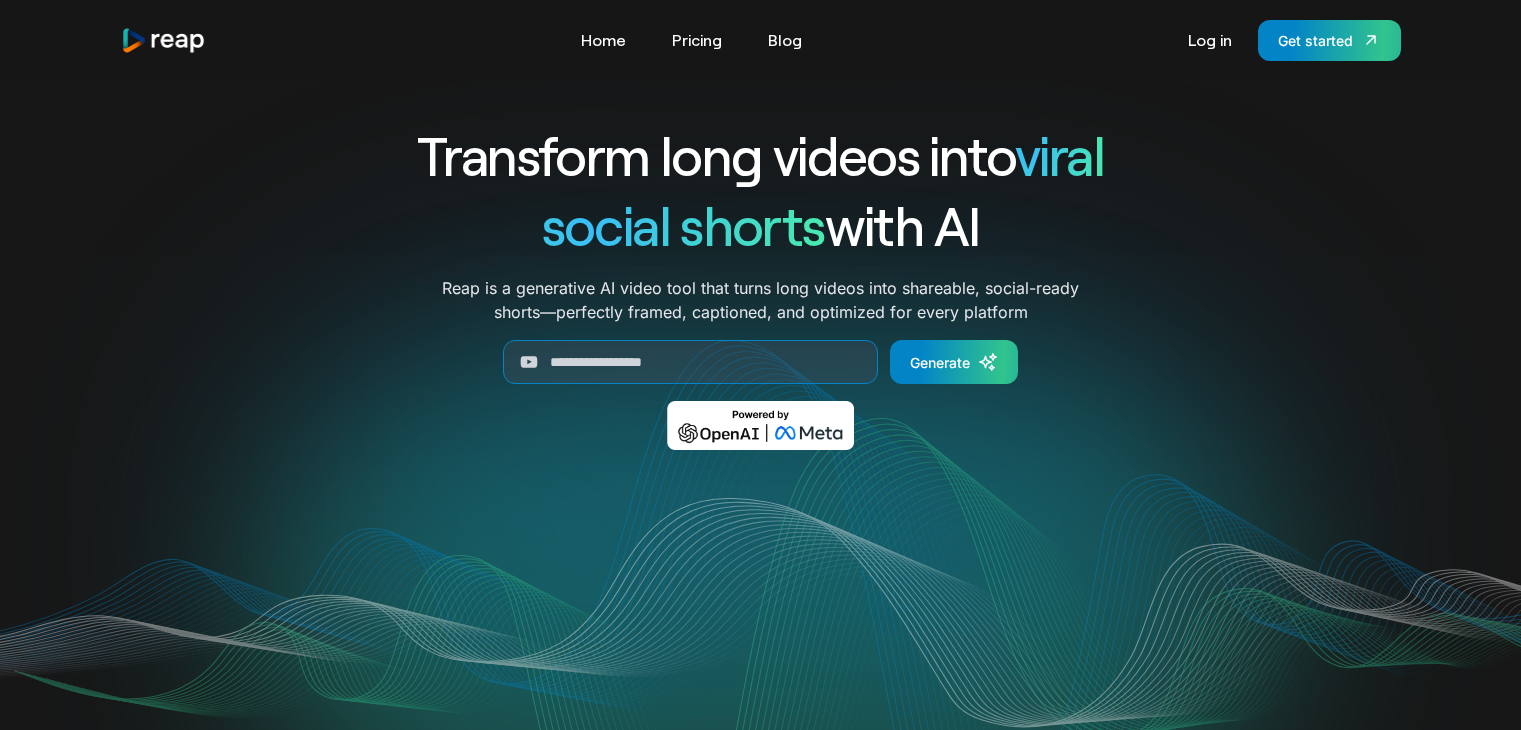 scroll, scrollTop: 0, scrollLeft: 0, axis: both 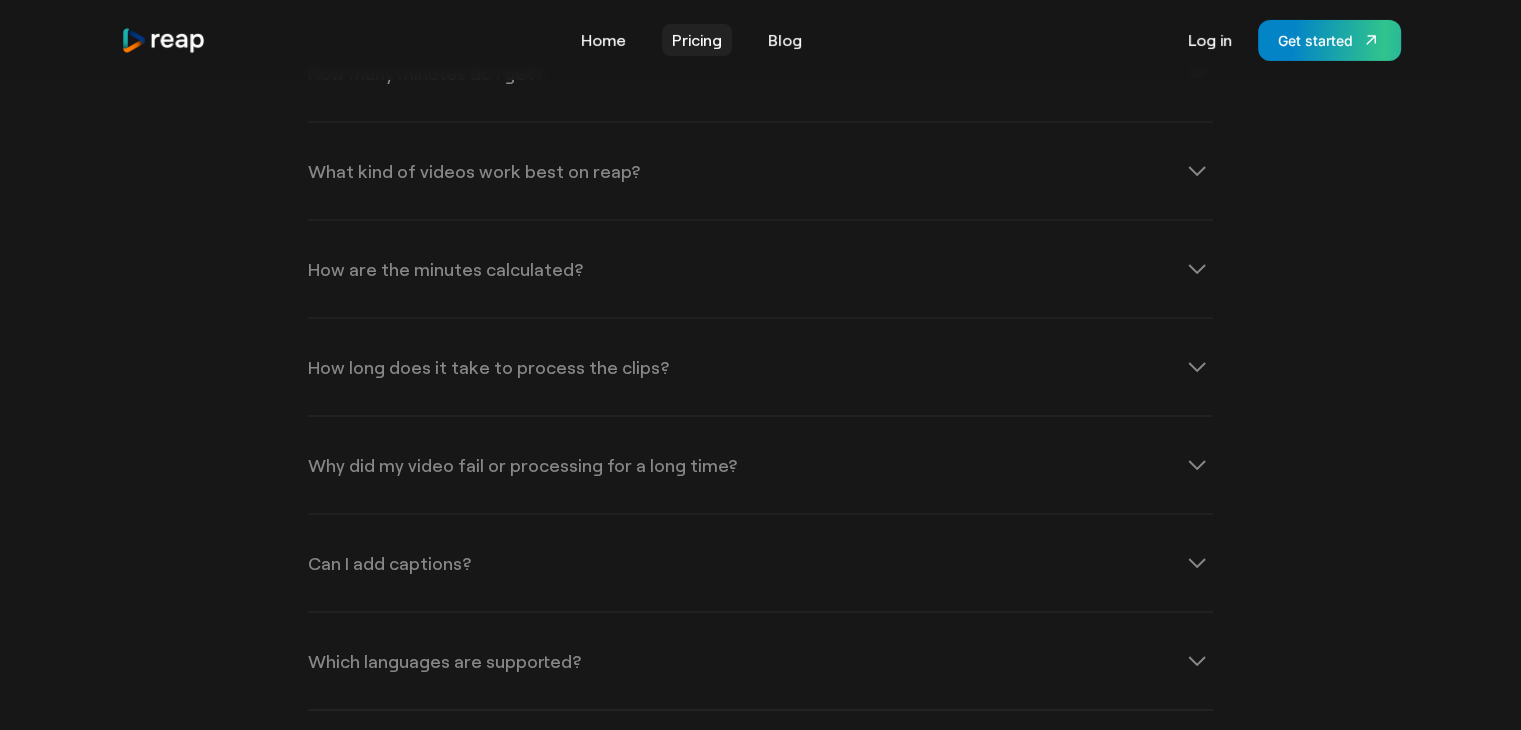 click on "Pricing" at bounding box center (697, 40) 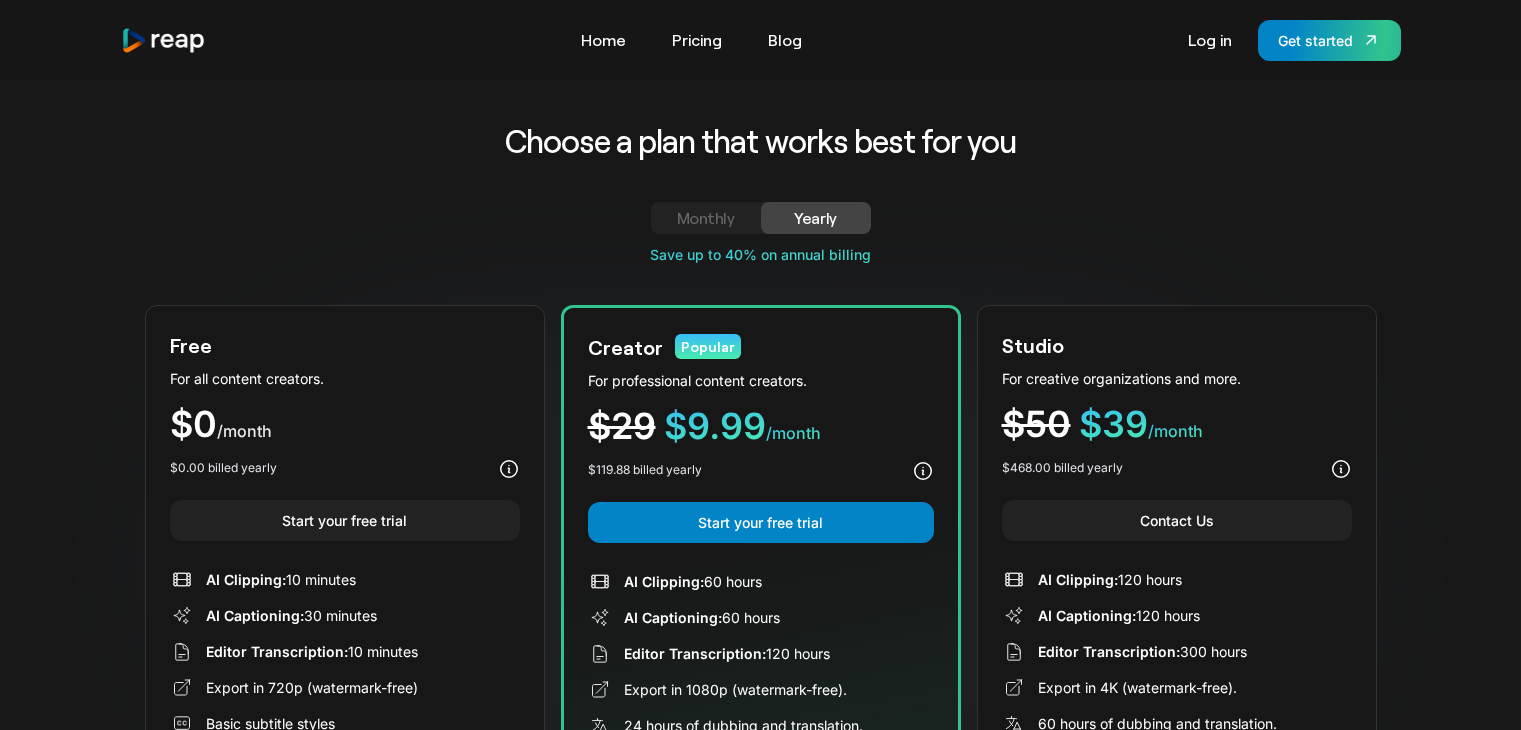 scroll, scrollTop: 0, scrollLeft: 0, axis: both 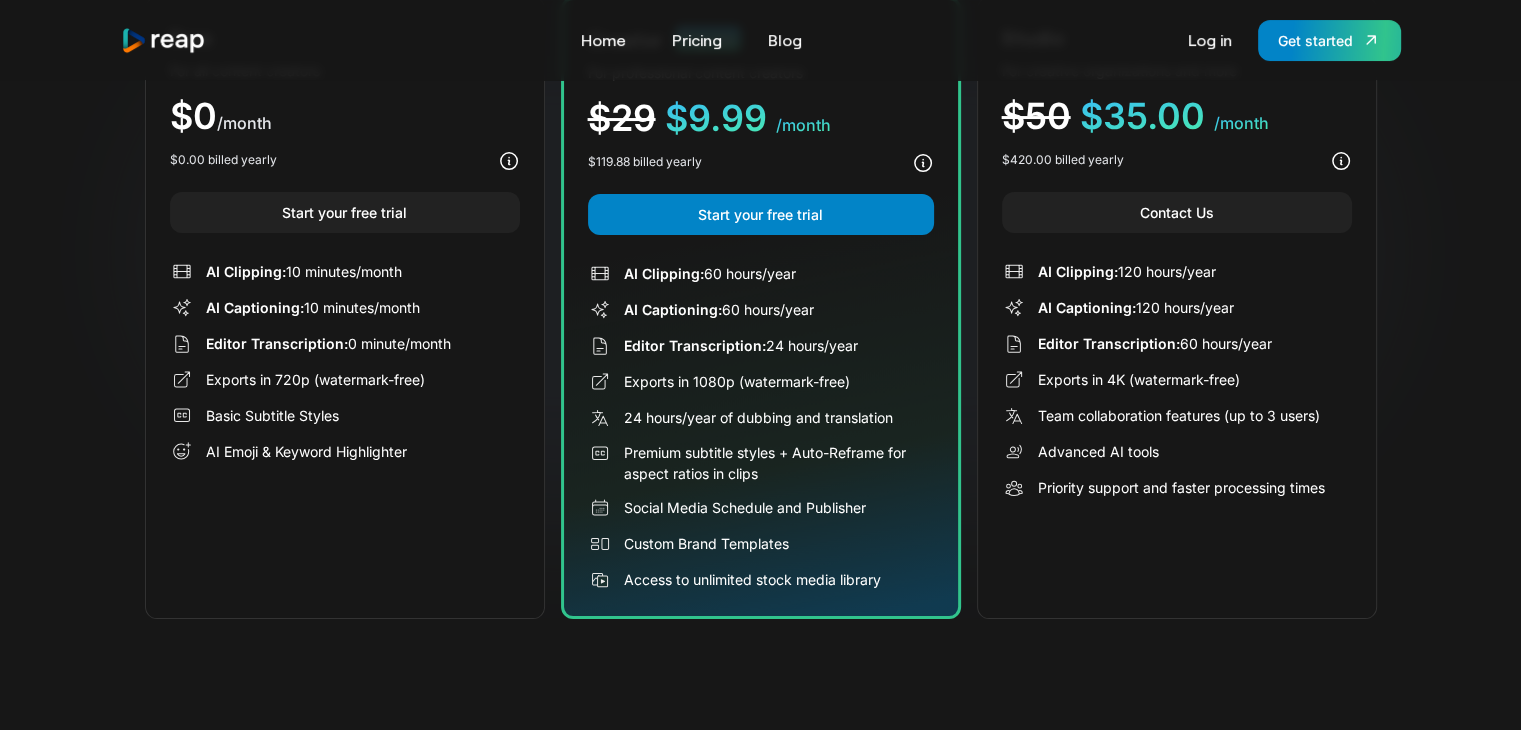 click on "Social Media Schedule and Publisher" at bounding box center [745, 507] 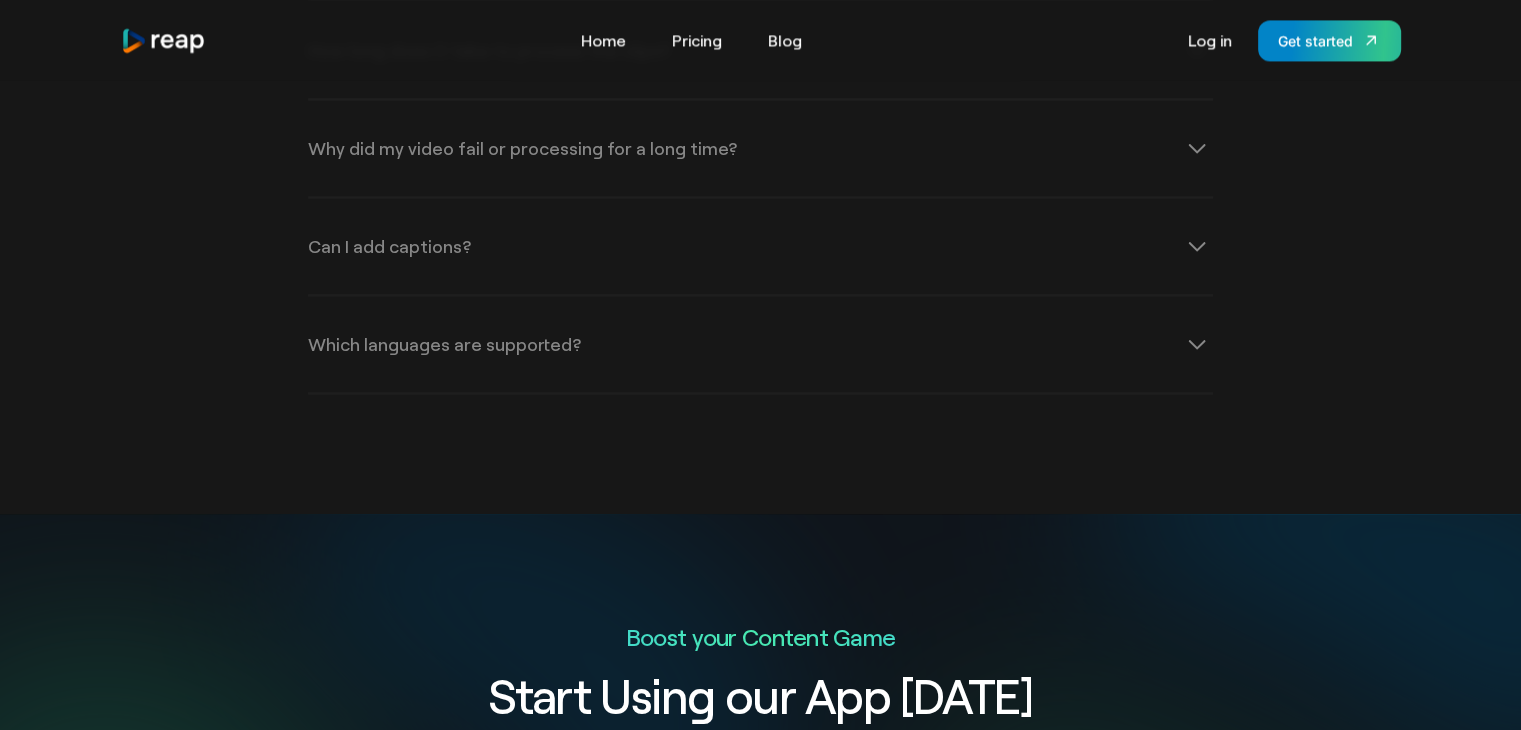 scroll, scrollTop: 3245, scrollLeft: 0, axis: vertical 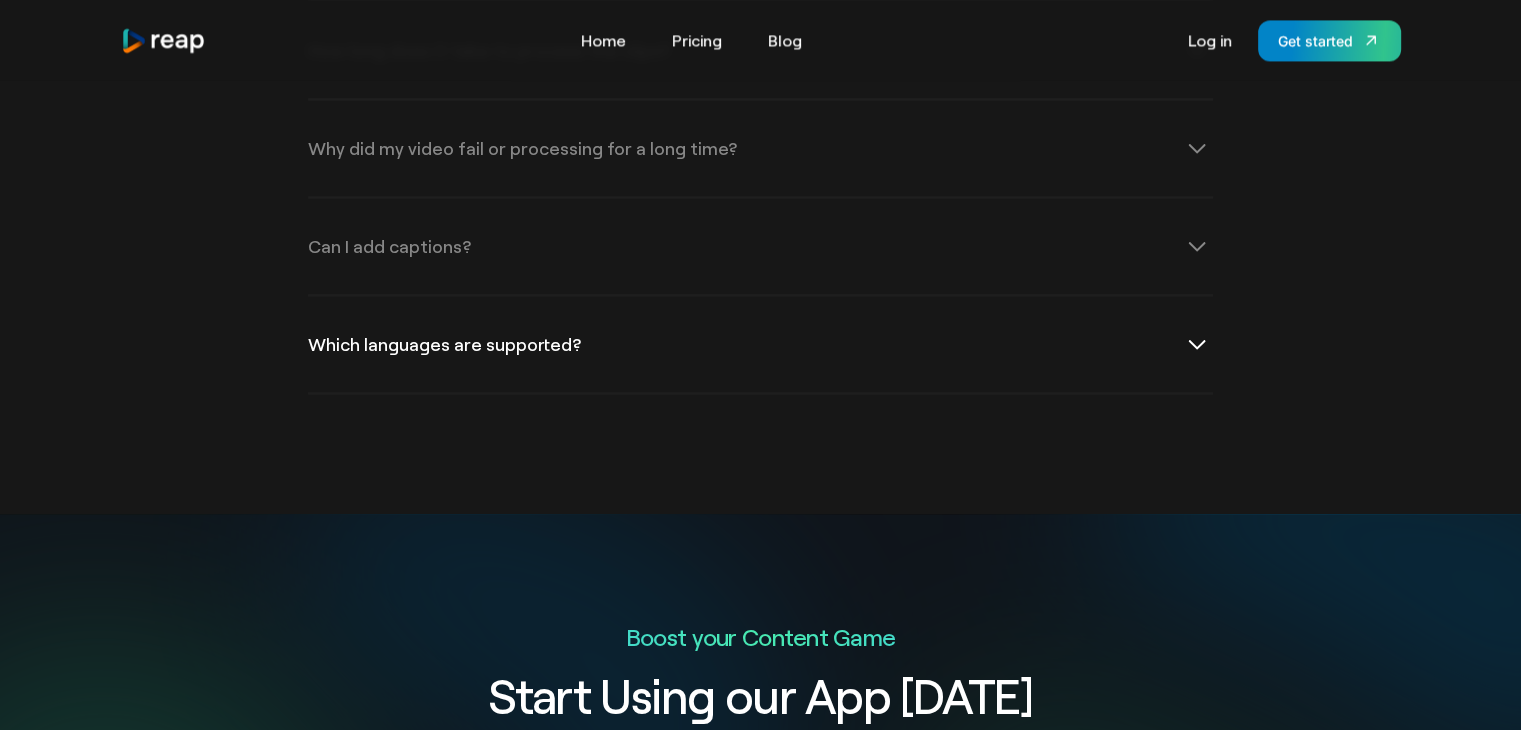 click on "Which languages are supported?" at bounding box center (760, 344) 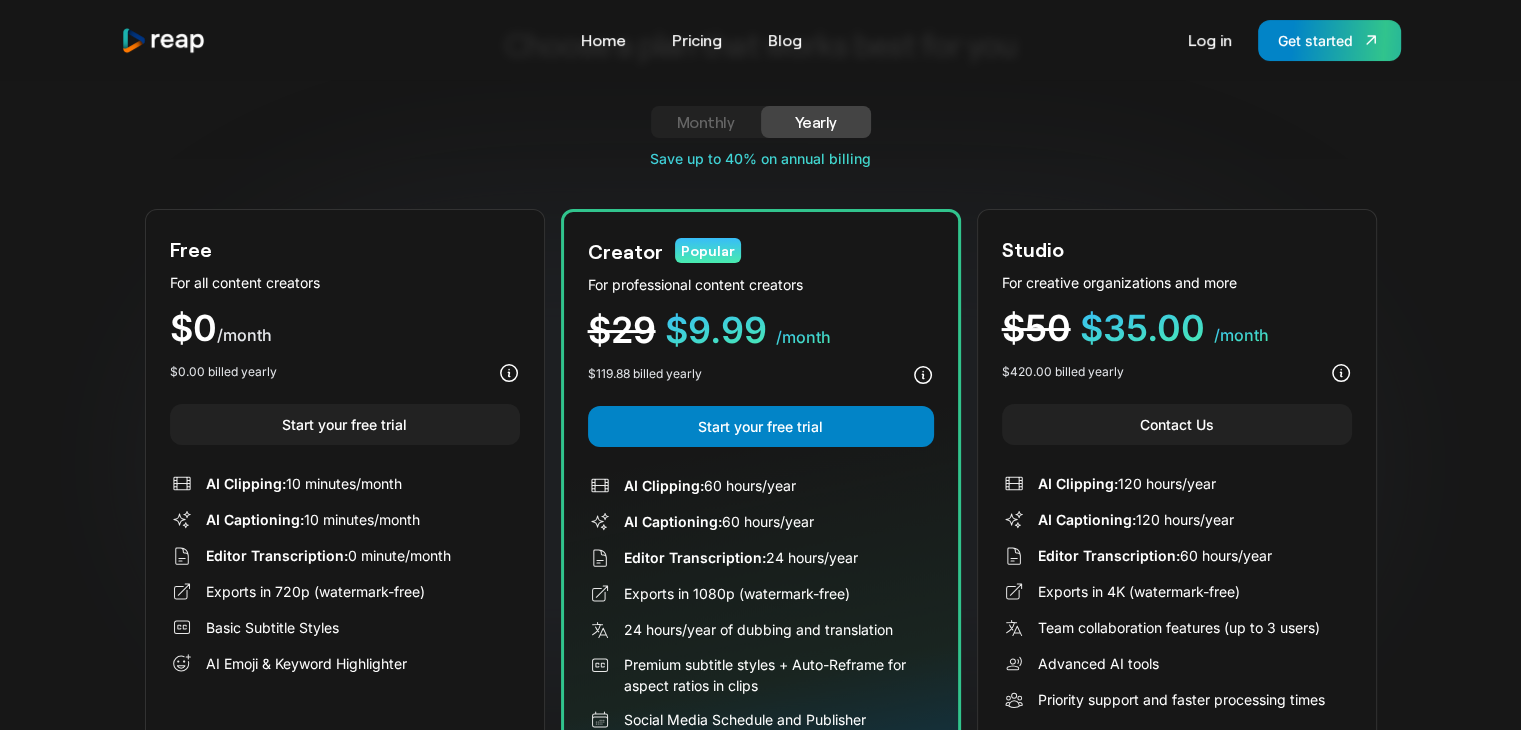 scroll, scrollTop: 0, scrollLeft: 0, axis: both 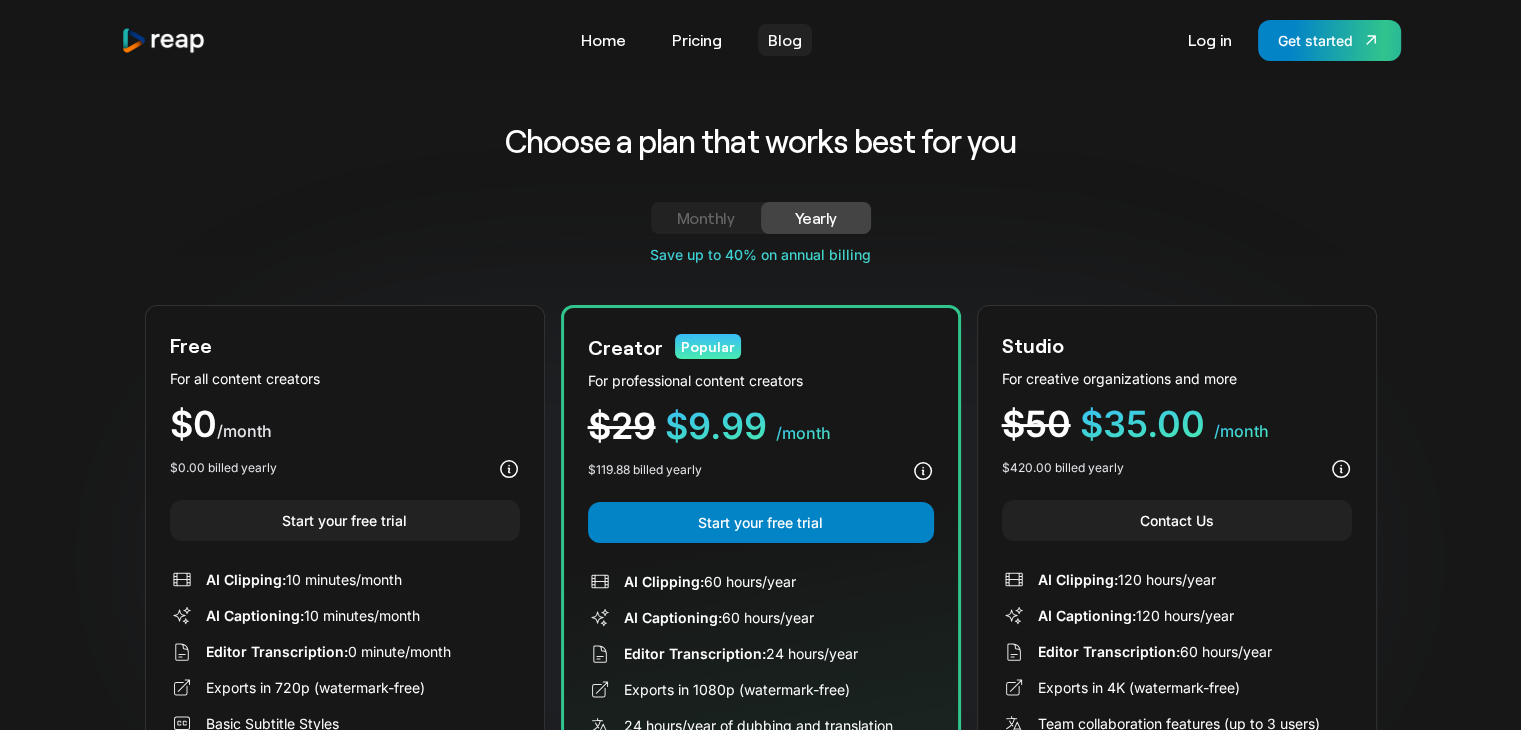 click on "Blog" at bounding box center [785, 40] 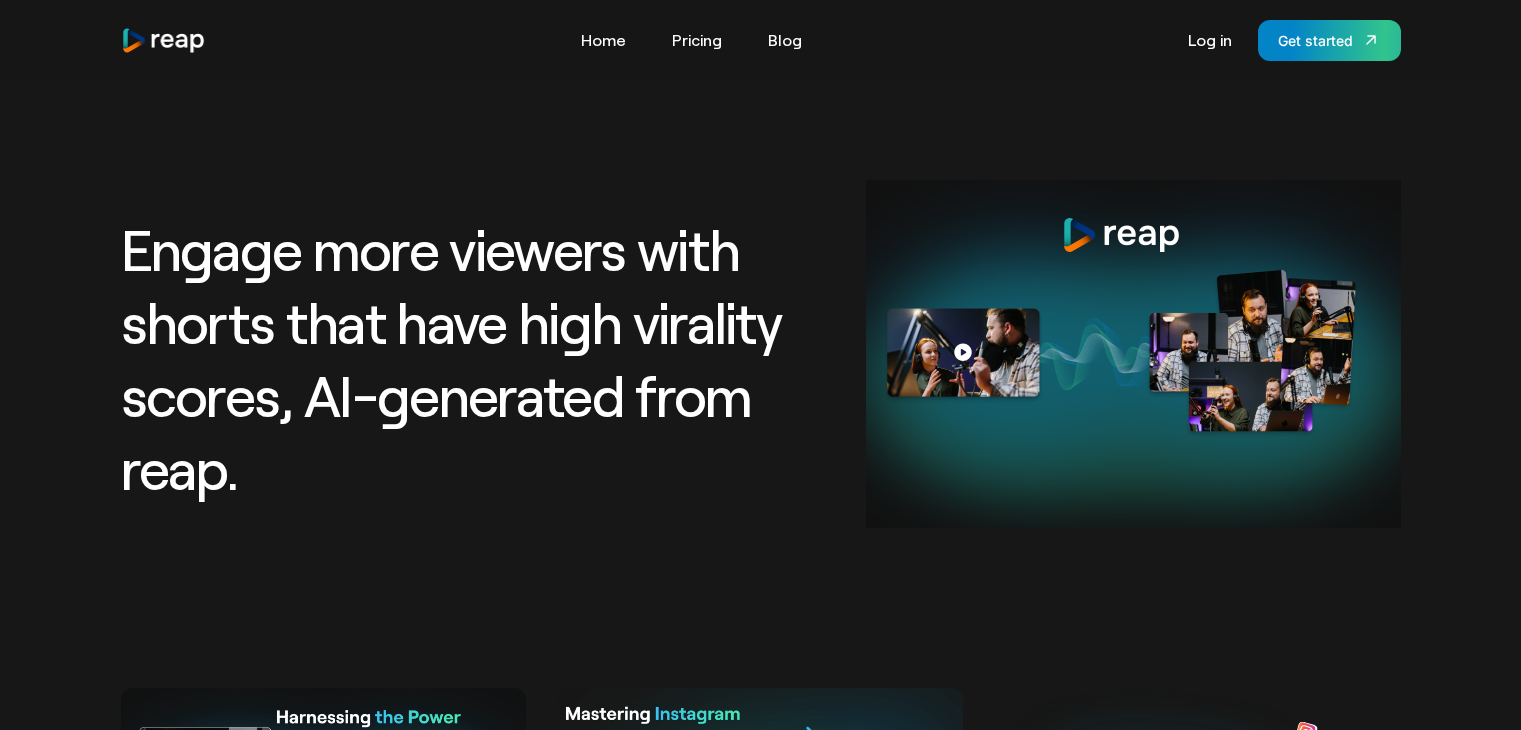 scroll, scrollTop: 0, scrollLeft: 0, axis: both 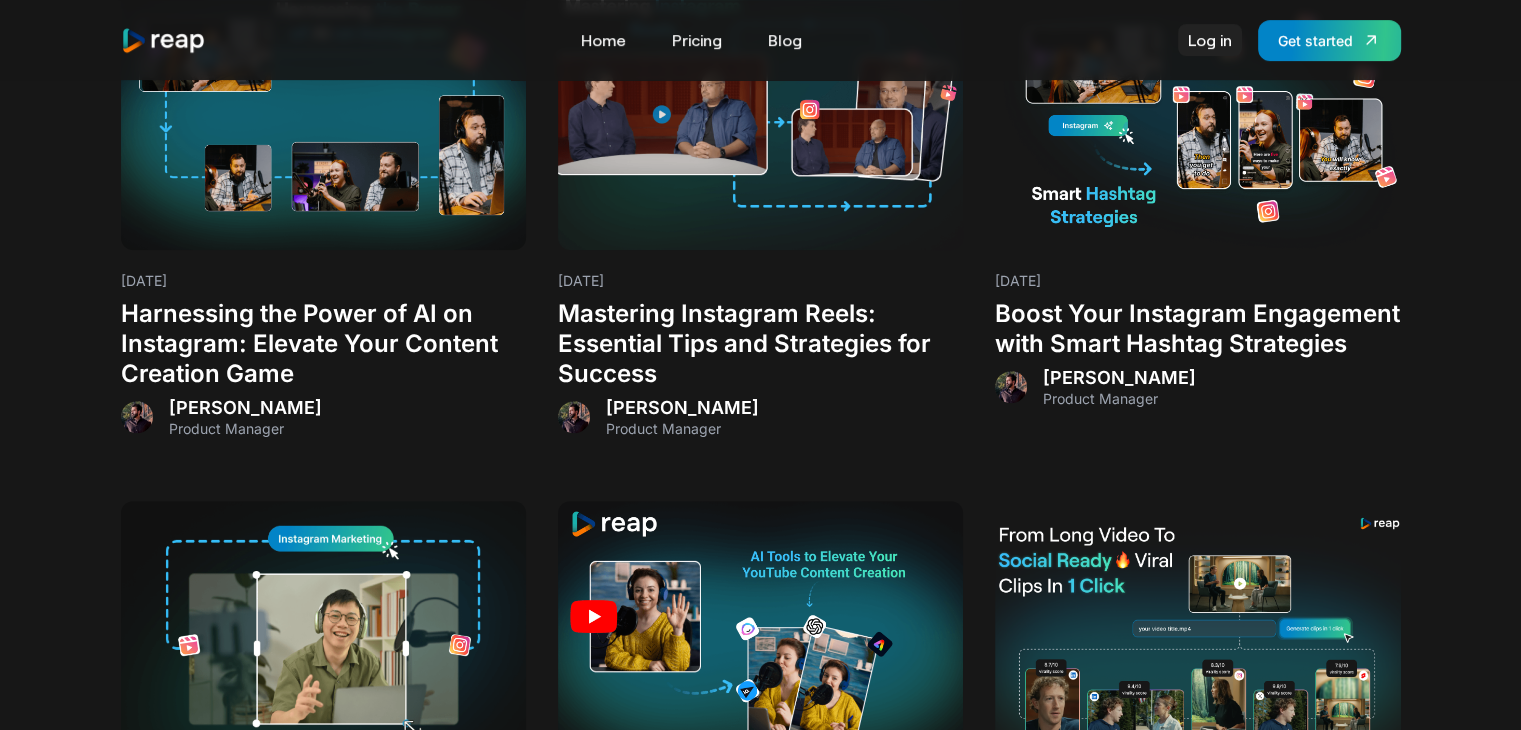 click on "Log in" at bounding box center (1210, 40) 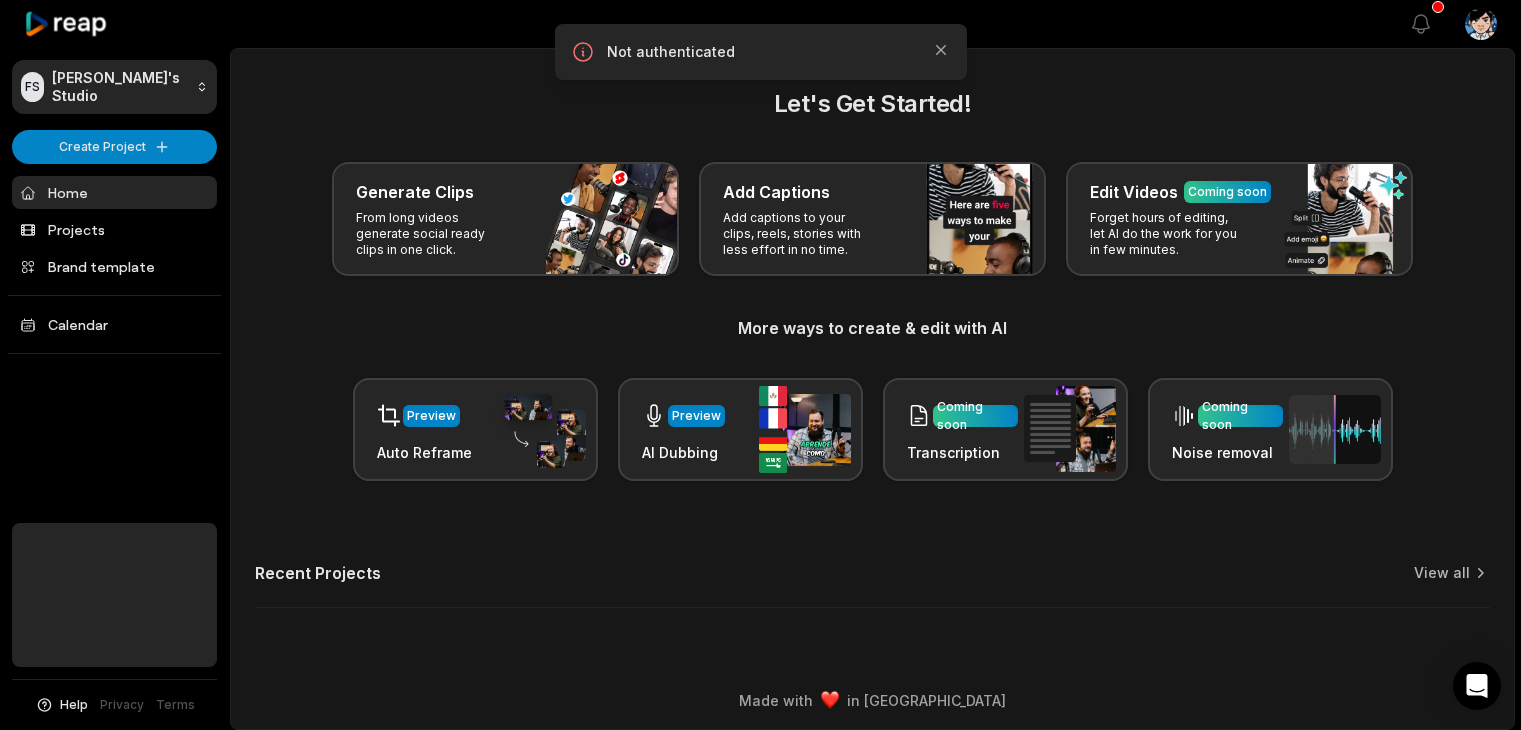 scroll, scrollTop: 0, scrollLeft: 0, axis: both 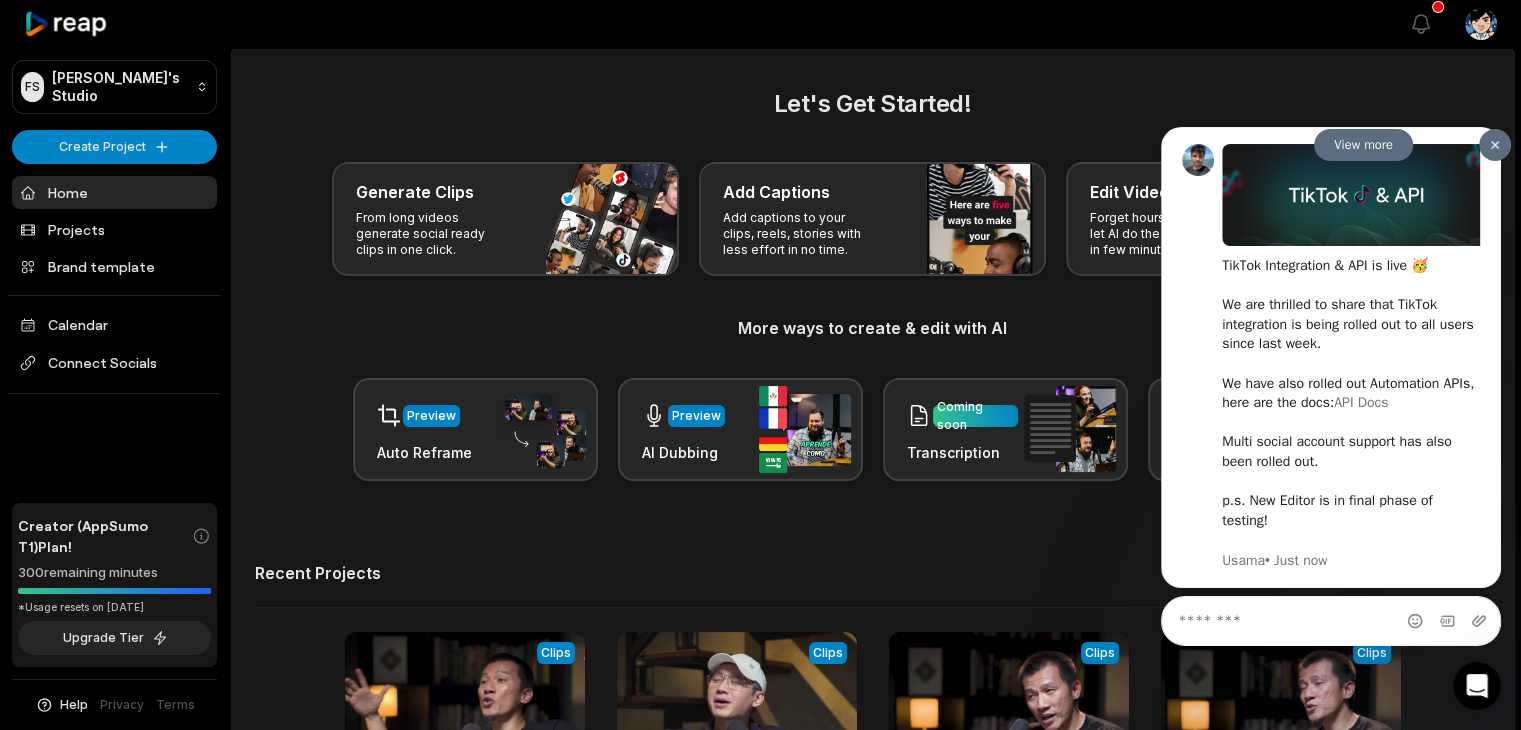 click on "API Docs" at bounding box center (1361, 401) 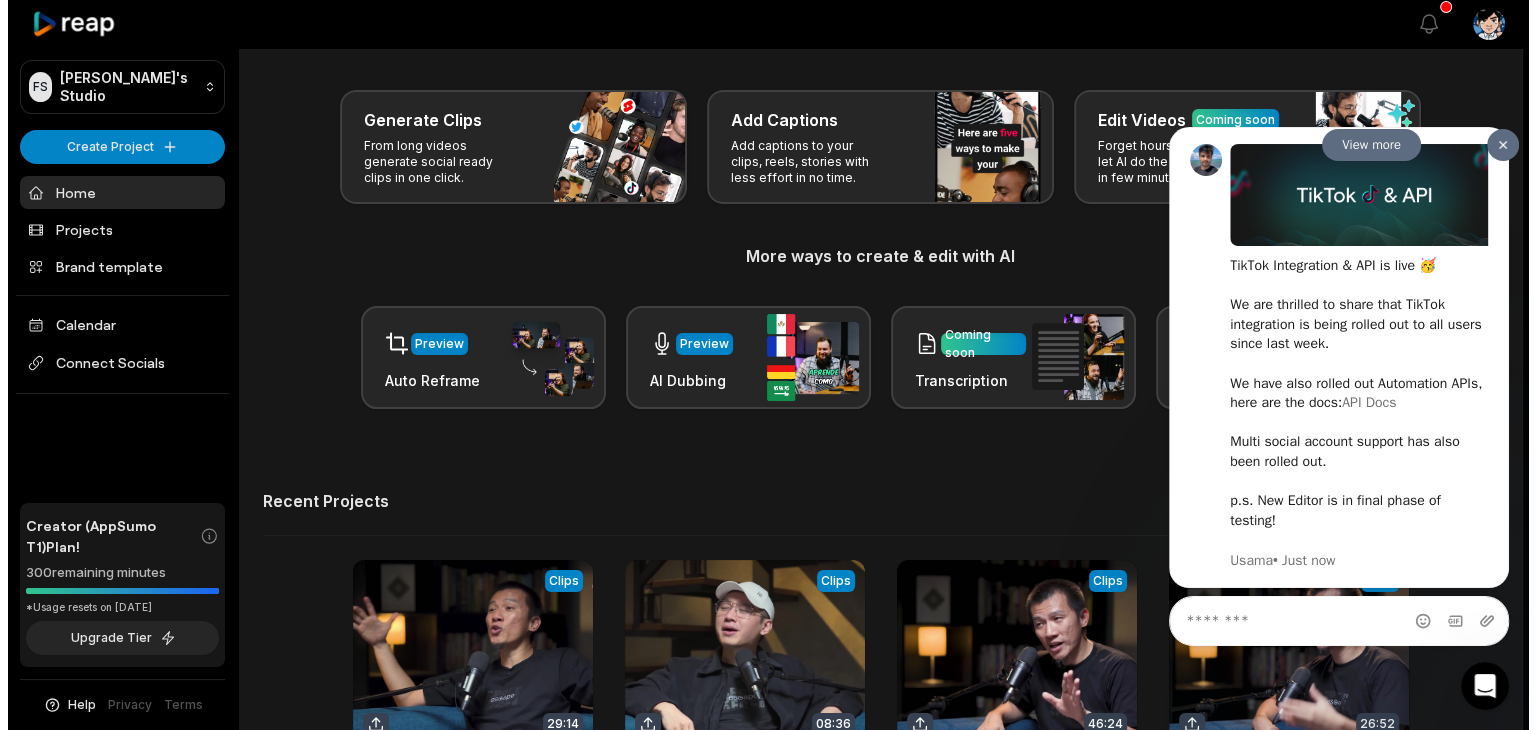 scroll, scrollTop: 76, scrollLeft: 0, axis: vertical 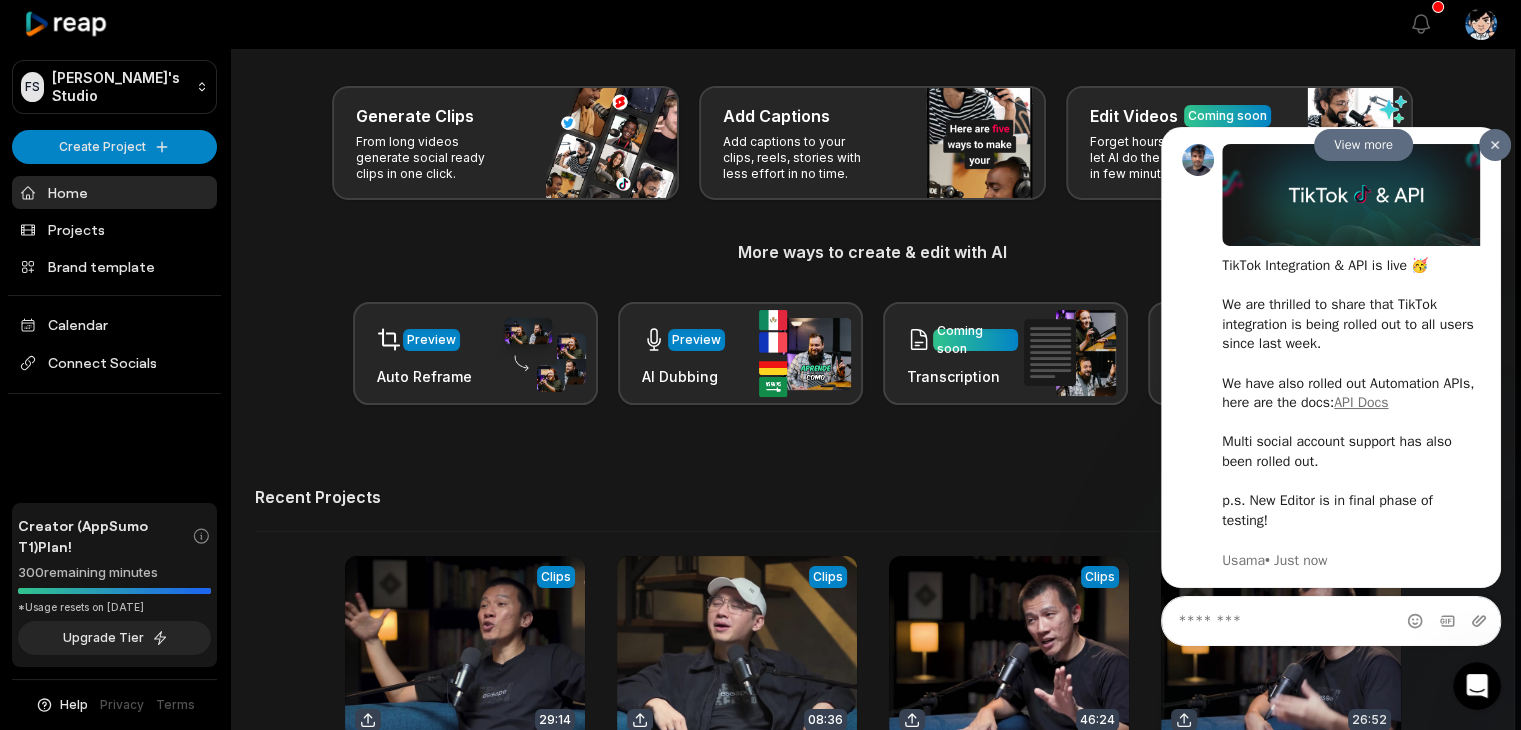 click at bounding box center (1495, 144) 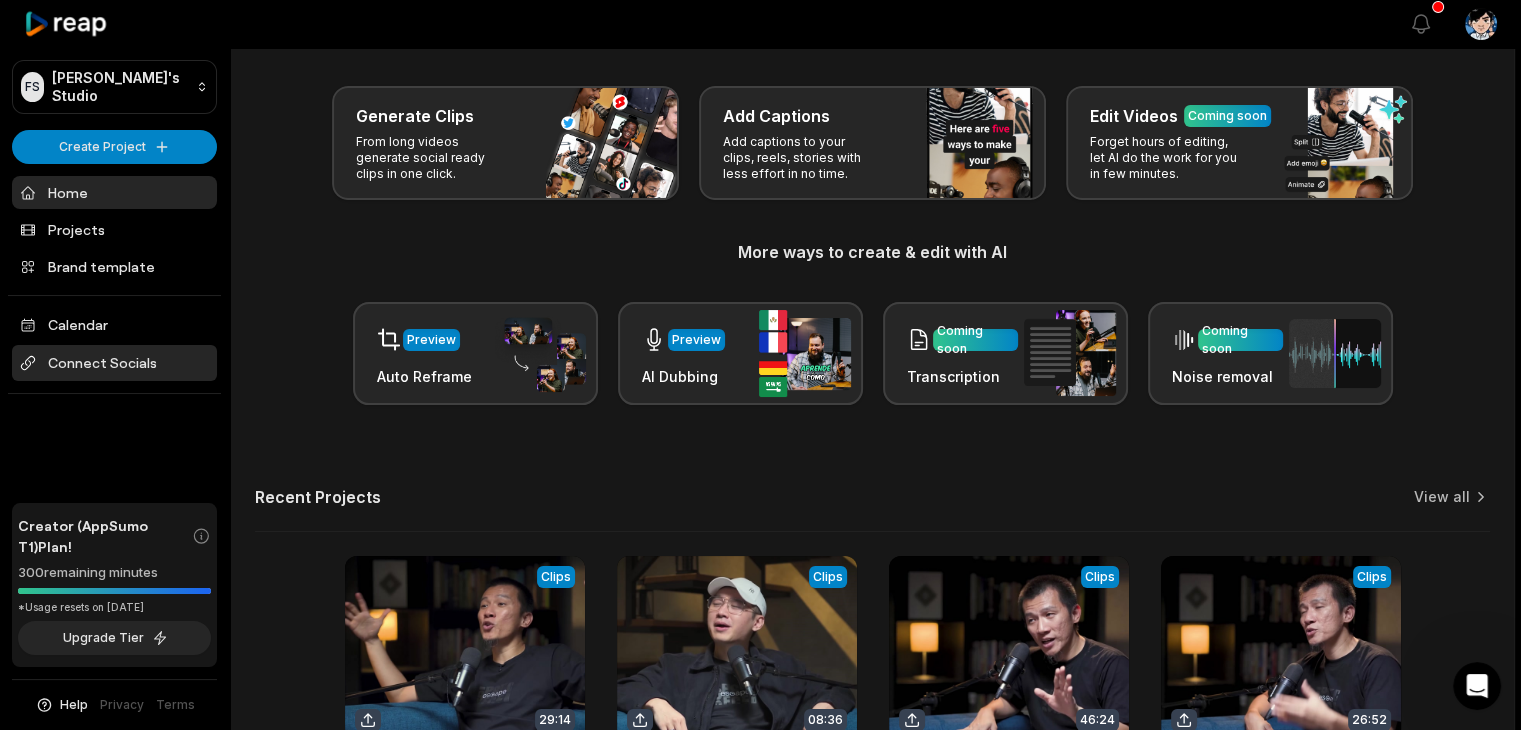 click on "Connect Socials" at bounding box center [114, 363] 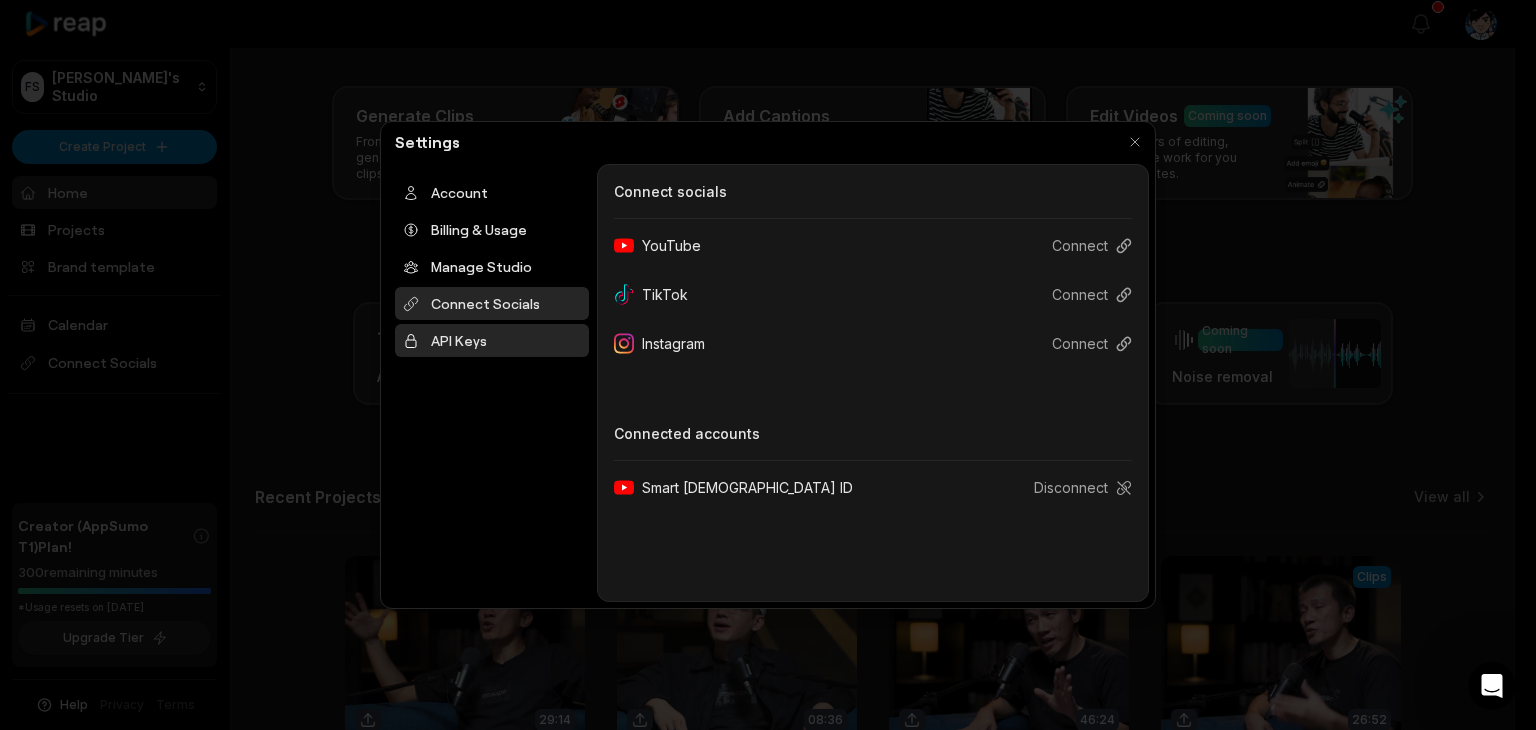 click on "API Keys" at bounding box center (492, 340) 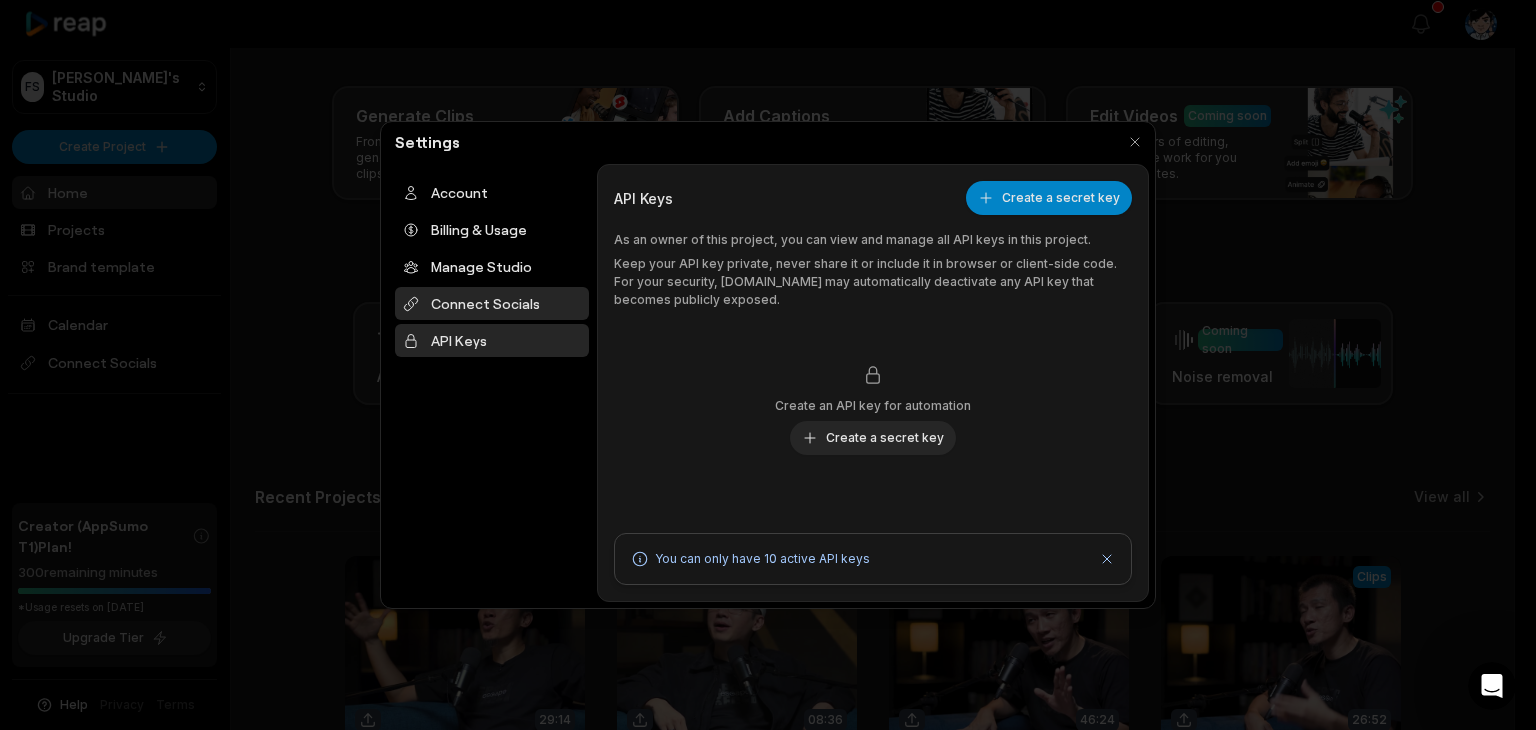 click on "Connect Socials" at bounding box center [492, 303] 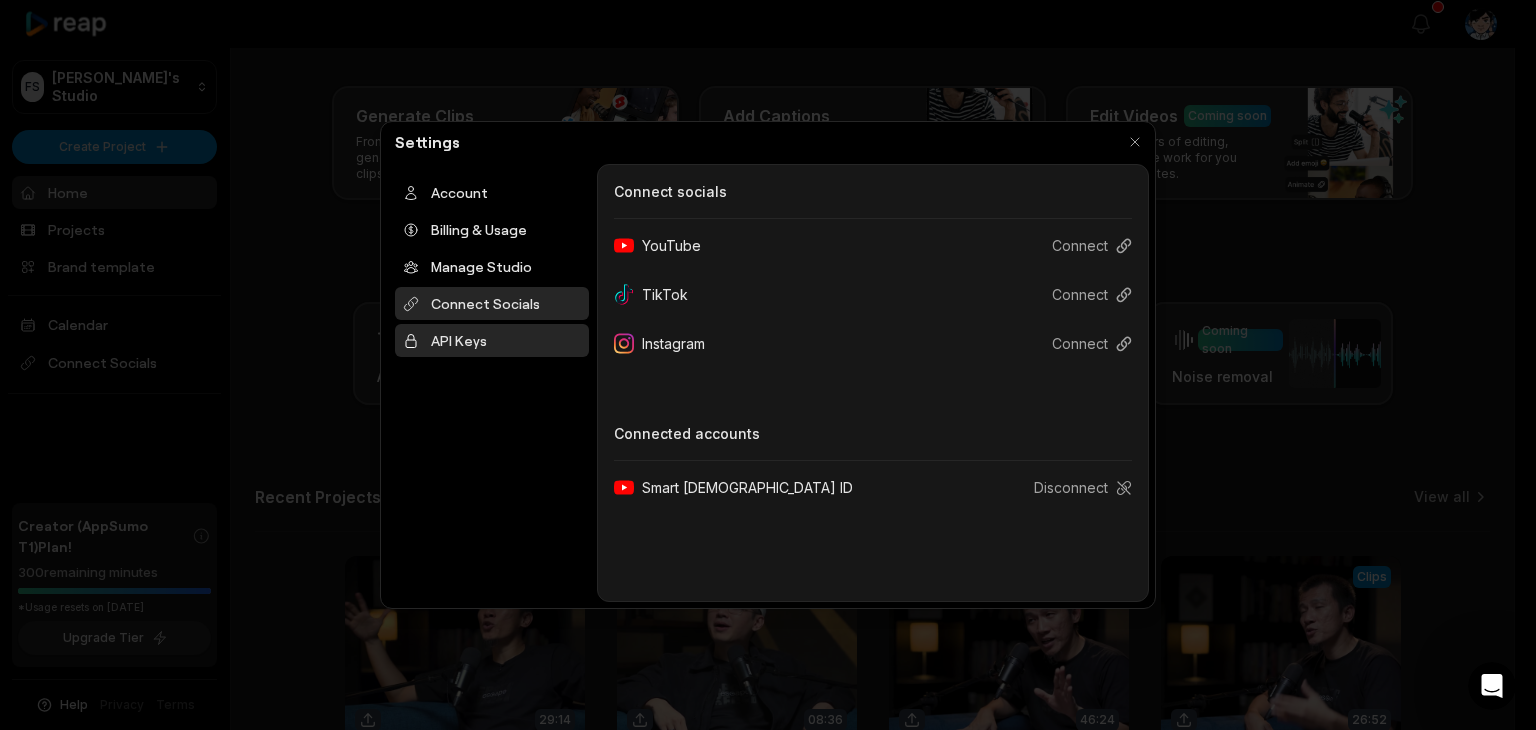 click on "API Keys" at bounding box center [492, 340] 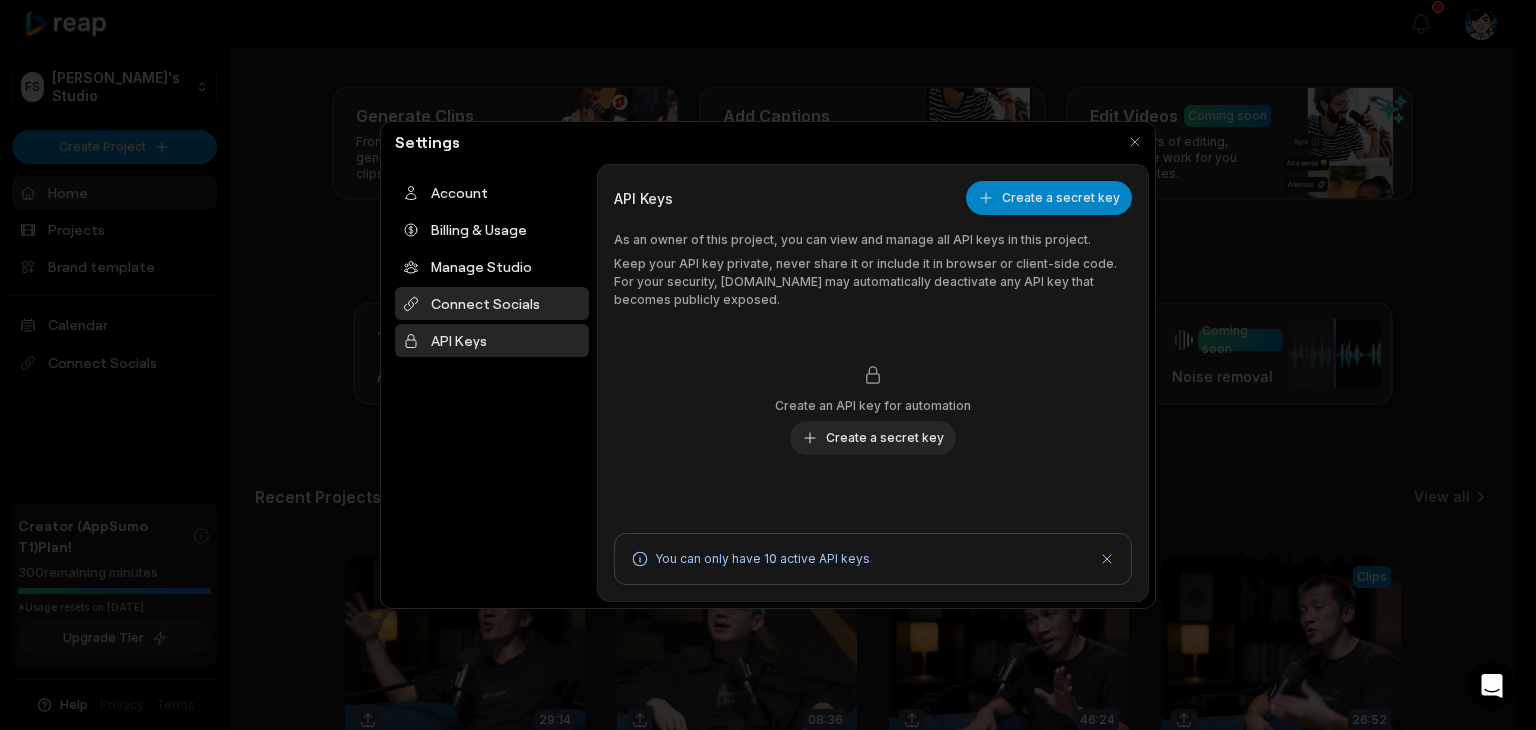click on "Connect Socials" at bounding box center (492, 303) 